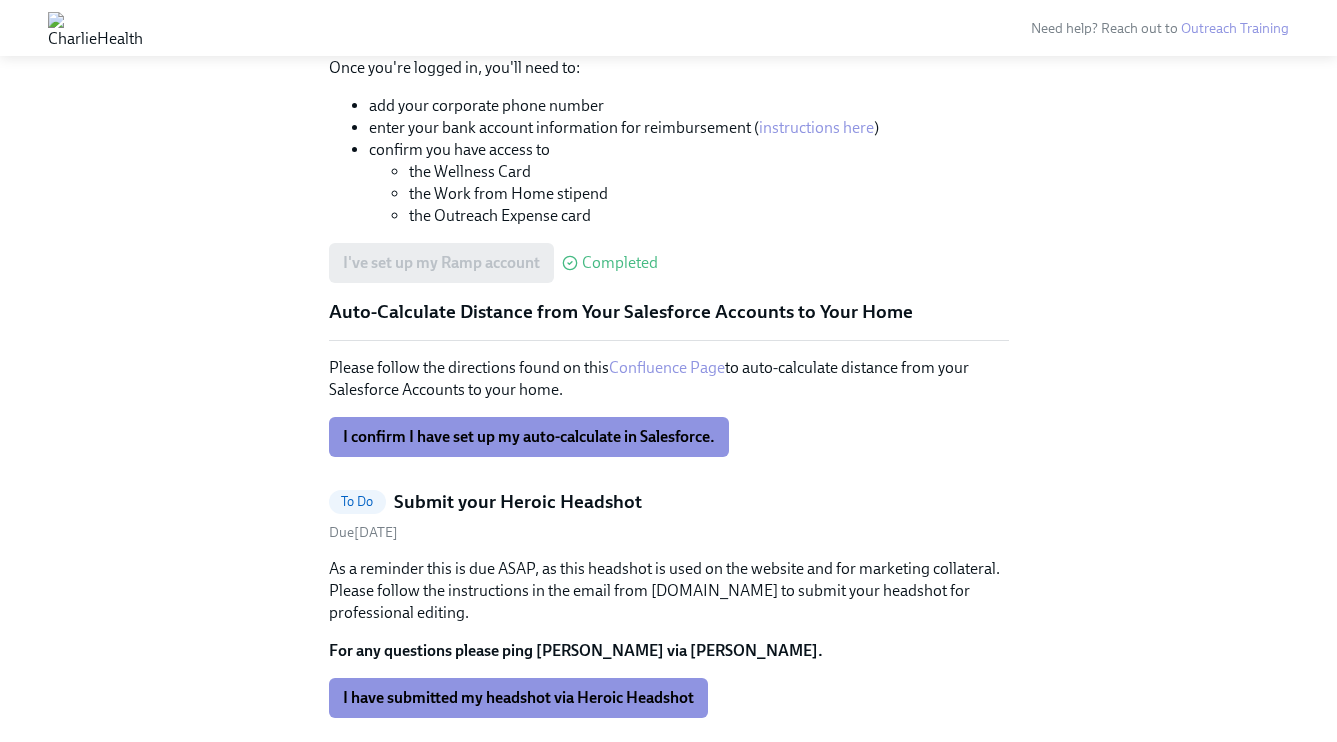 scroll, scrollTop: 1749, scrollLeft: 0, axis: vertical 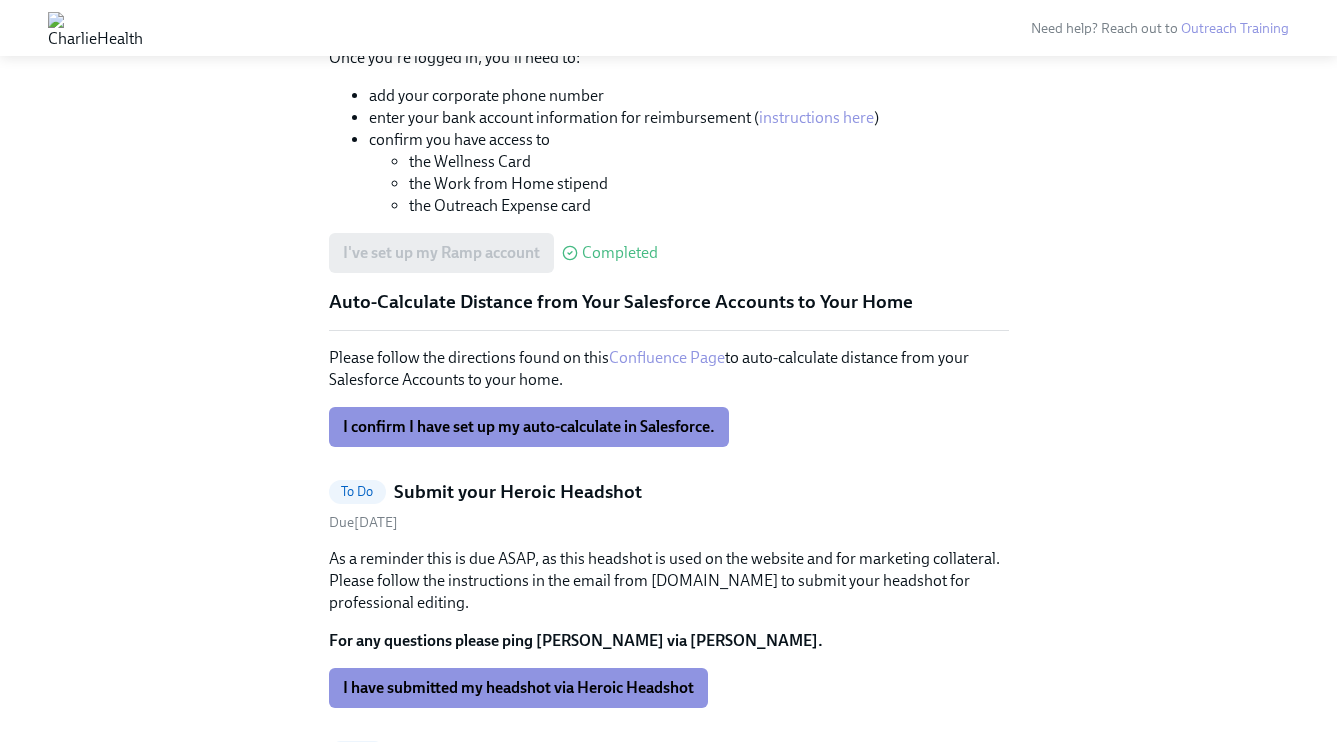 click on "Confluence Page" at bounding box center (667, 357) 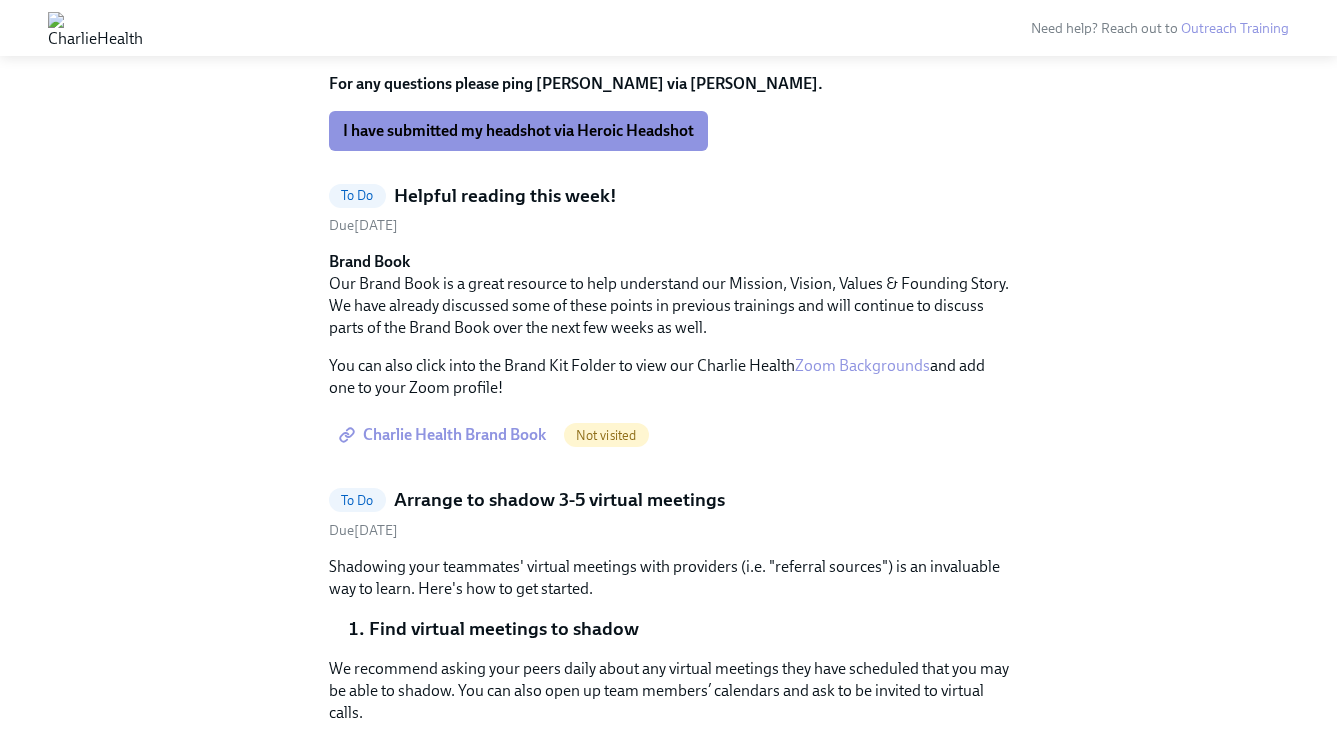 scroll, scrollTop: 2316, scrollLeft: 0, axis: vertical 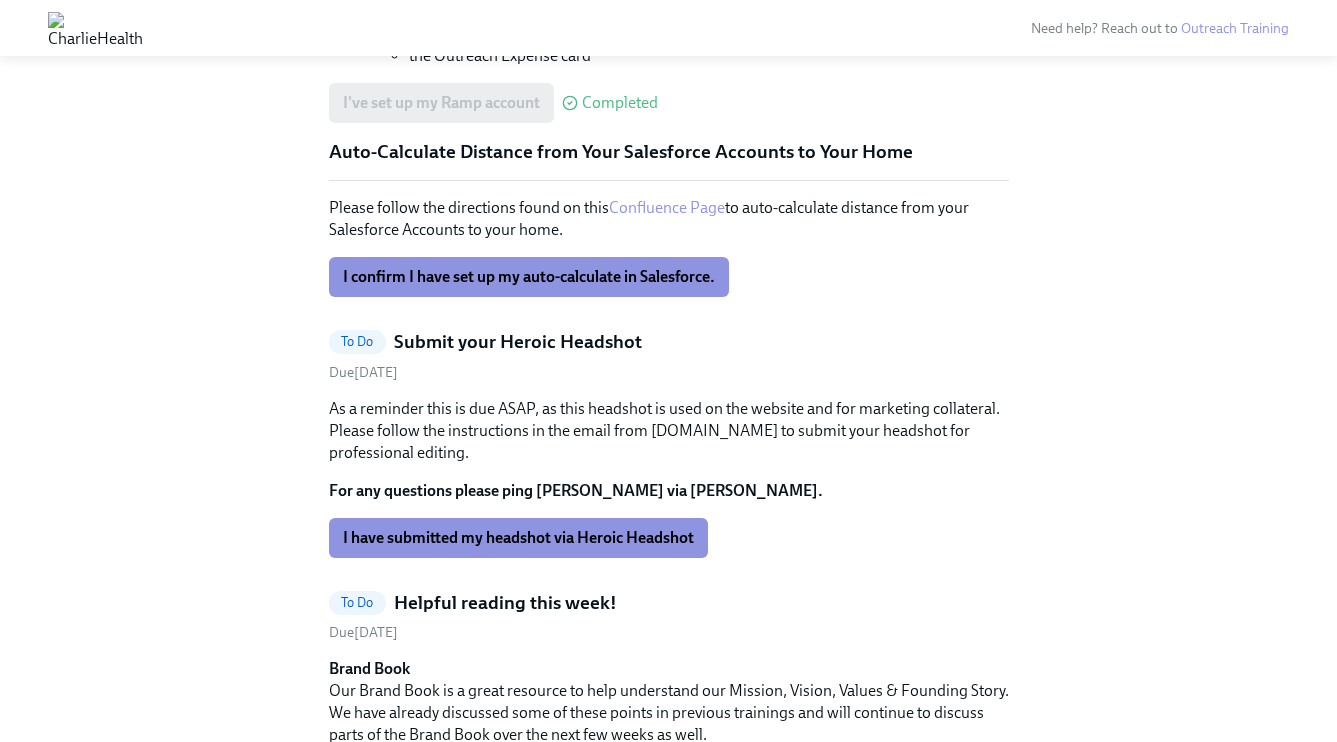 click on "Confluence Page" at bounding box center (667, 207) 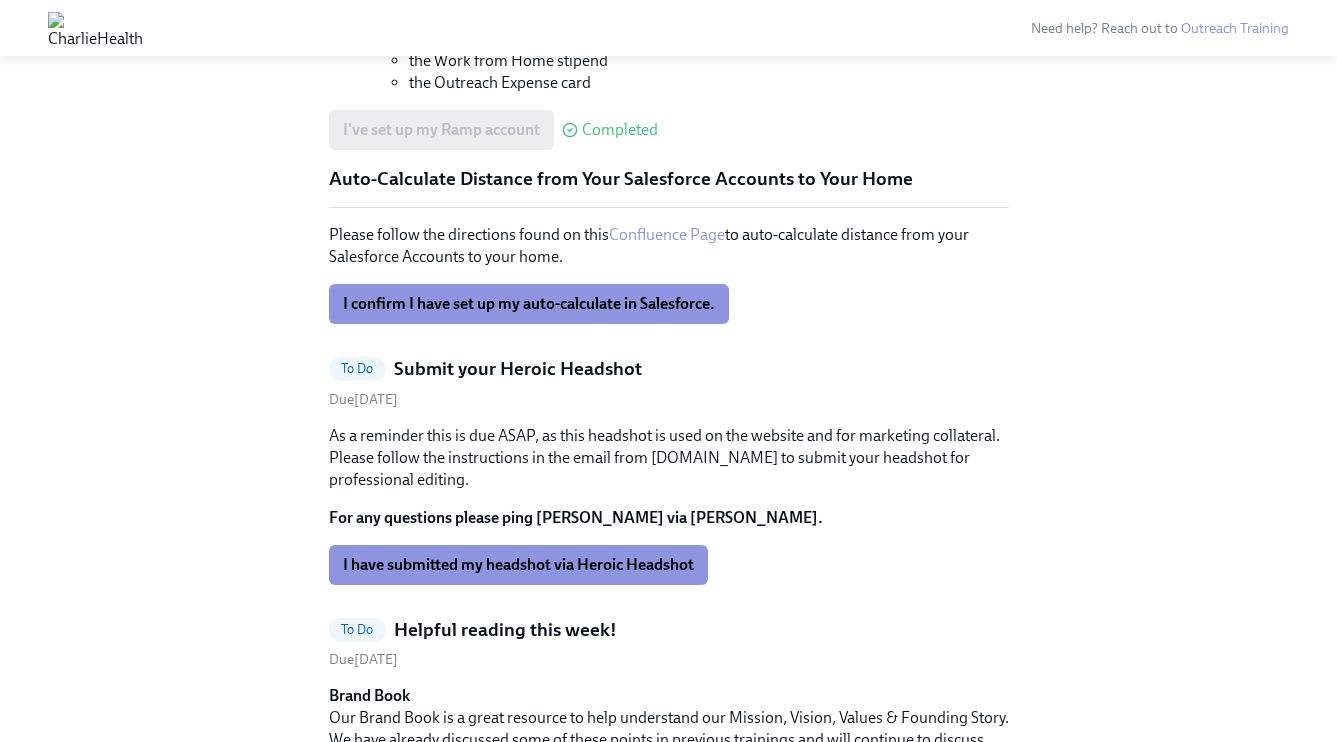 scroll, scrollTop: 1857, scrollLeft: 0, axis: vertical 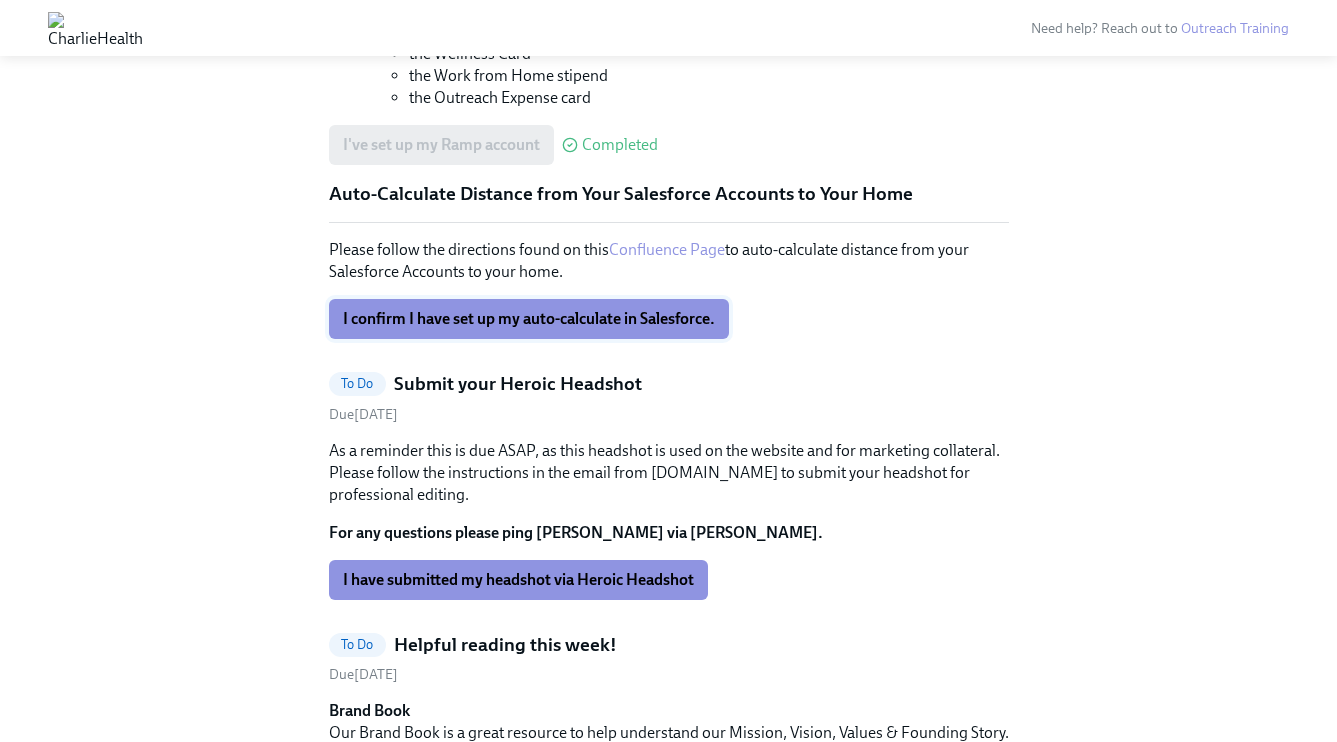 click on "I confirm I have set up my auto-calculate in Salesforce." at bounding box center (529, 319) 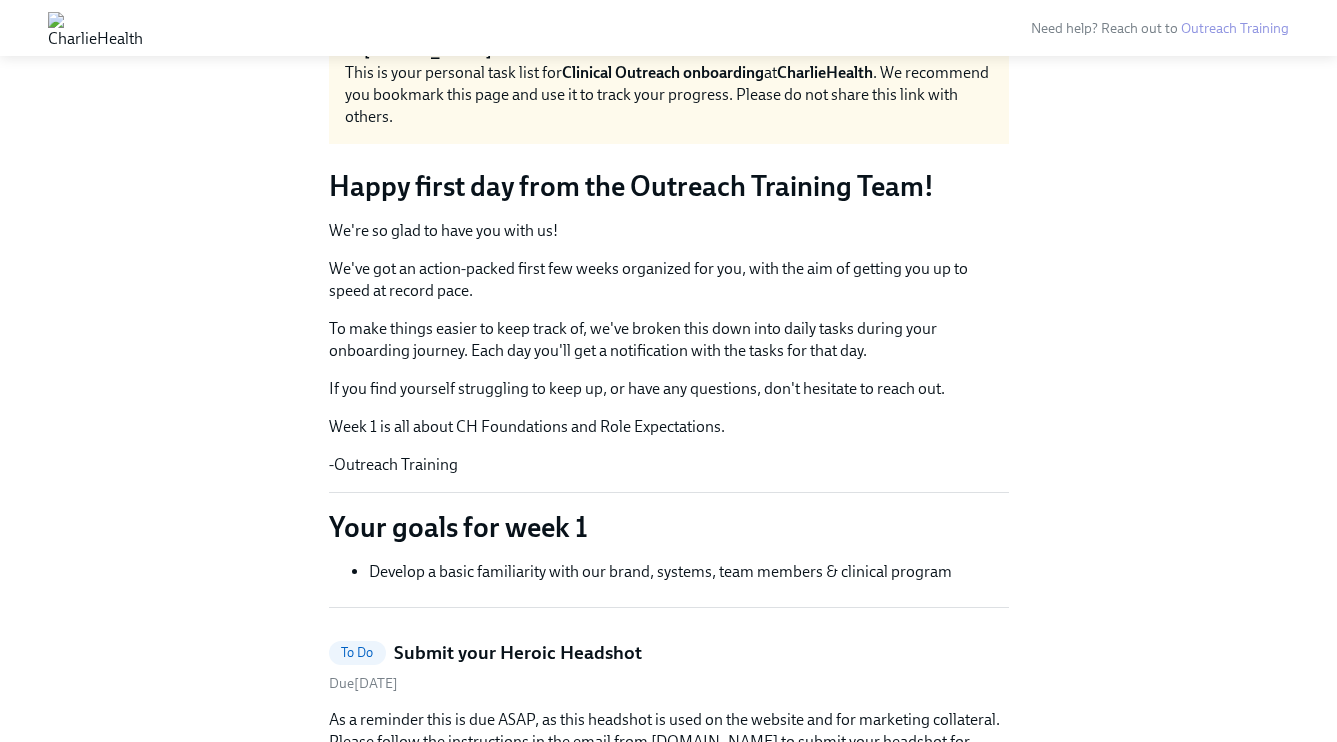scroll, scrollTop: 0, scrollLeft: 0, axis: both 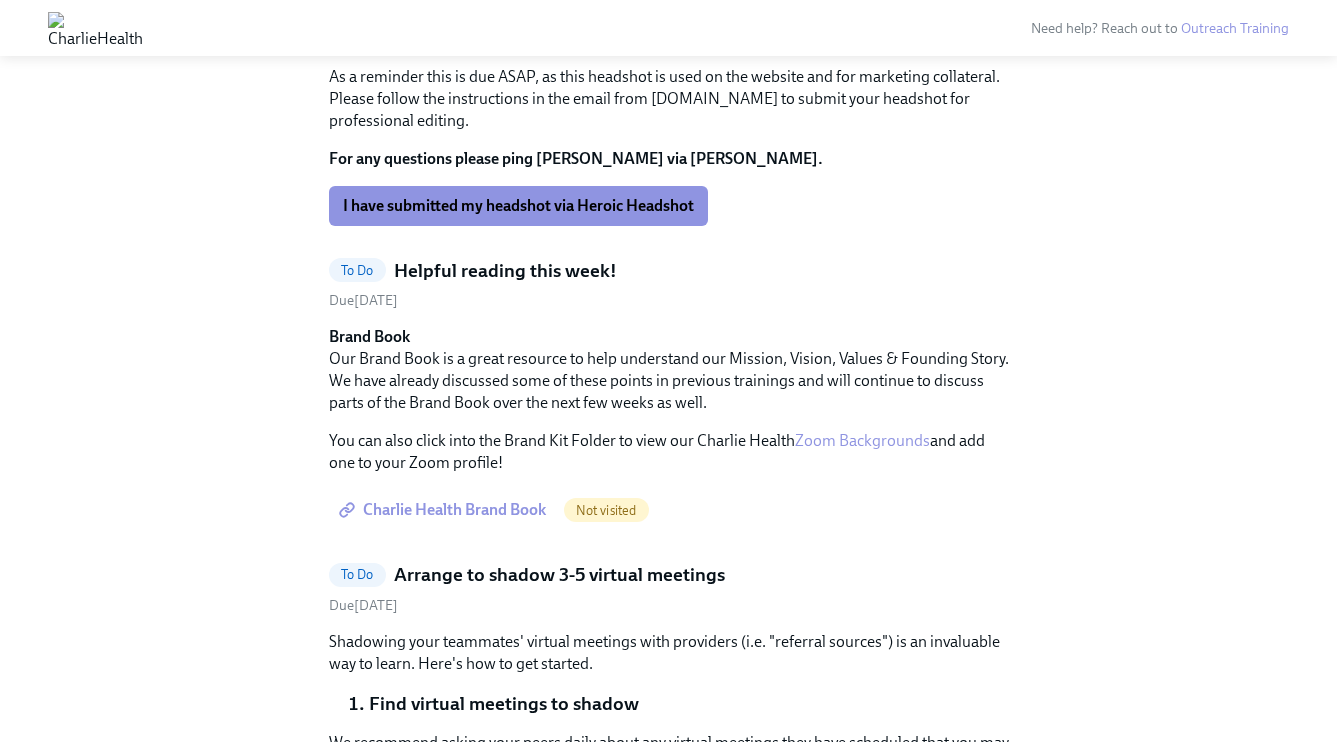 click on "Zoom Backgrounds" at bounding box center [862, 440] 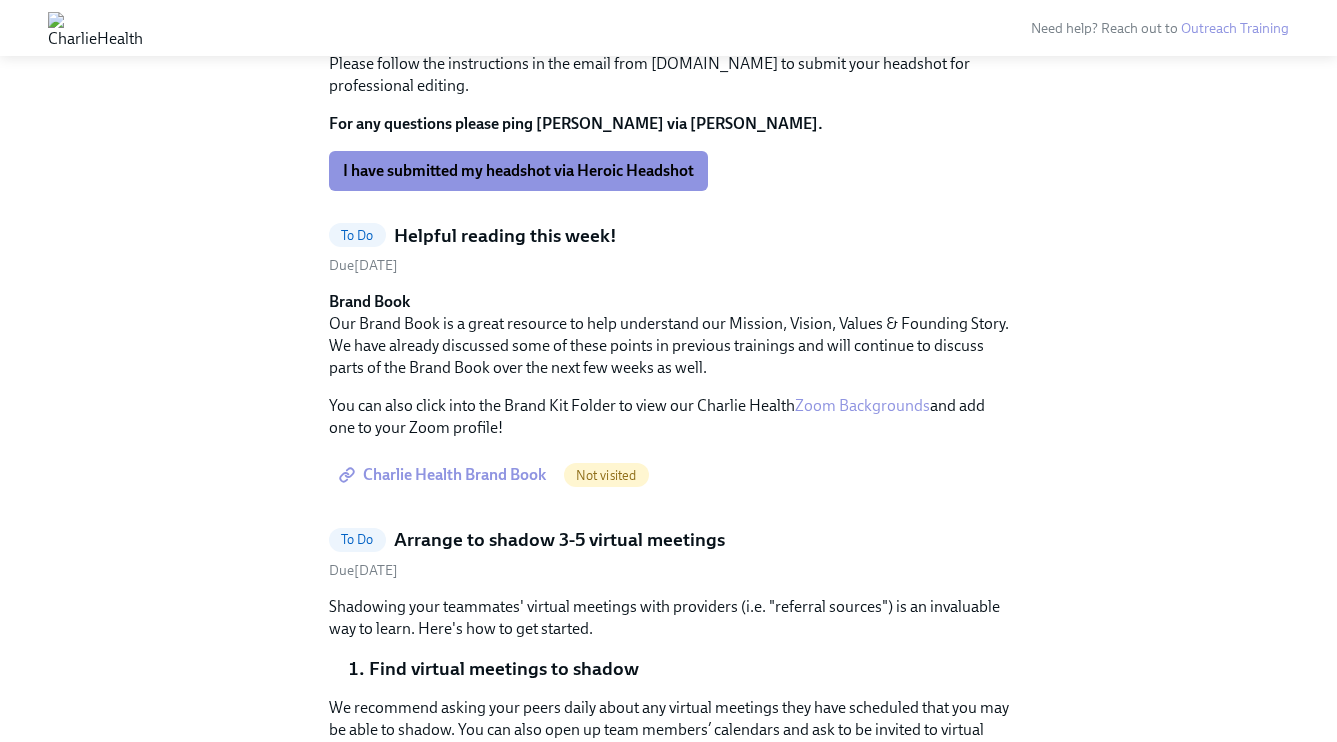 scroll, scrollTop: 761, scrollLeft: 0, axis: vertical 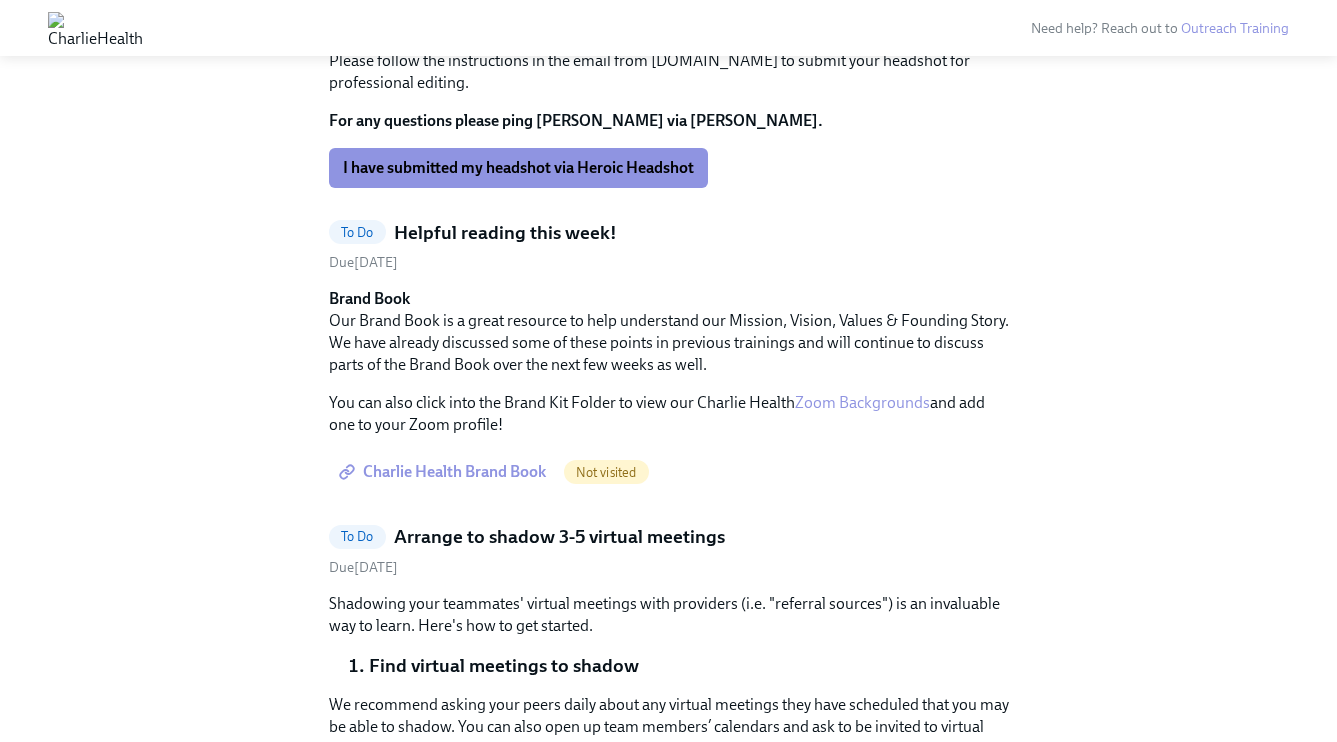click on "Charlie Health Brand Book" at bounding box center (444, 472) 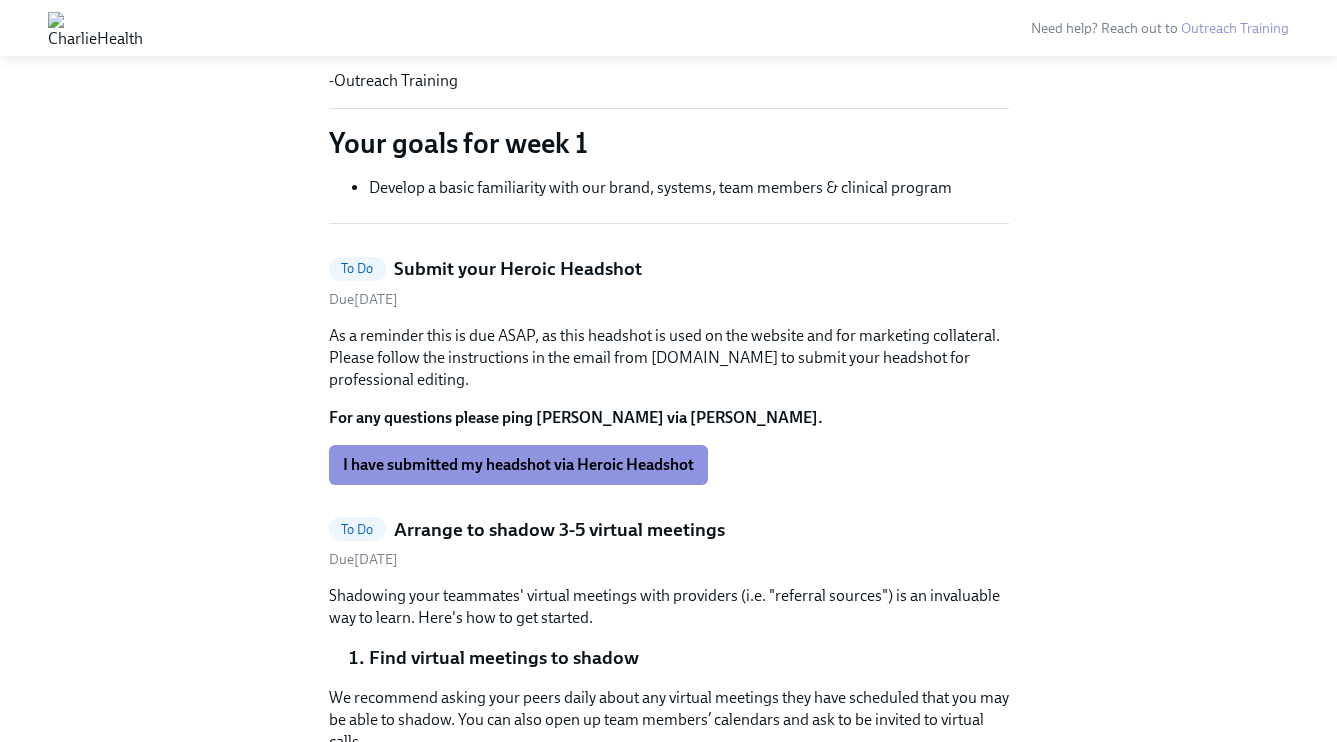 scroll, scrollTop: 463, scrollLeft: 0, axis: vertical 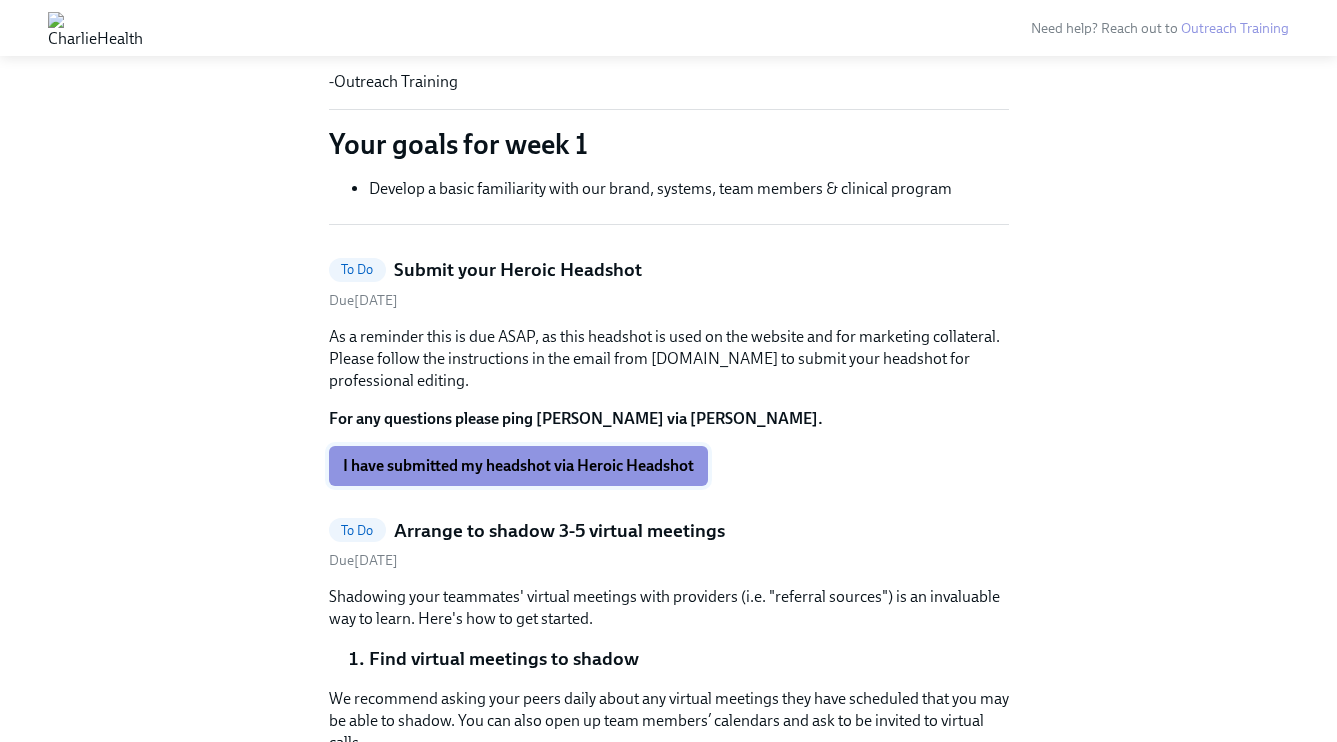 click on "I have submitted my headshot via Heroic Headshot" at bounding box center [518, 466] 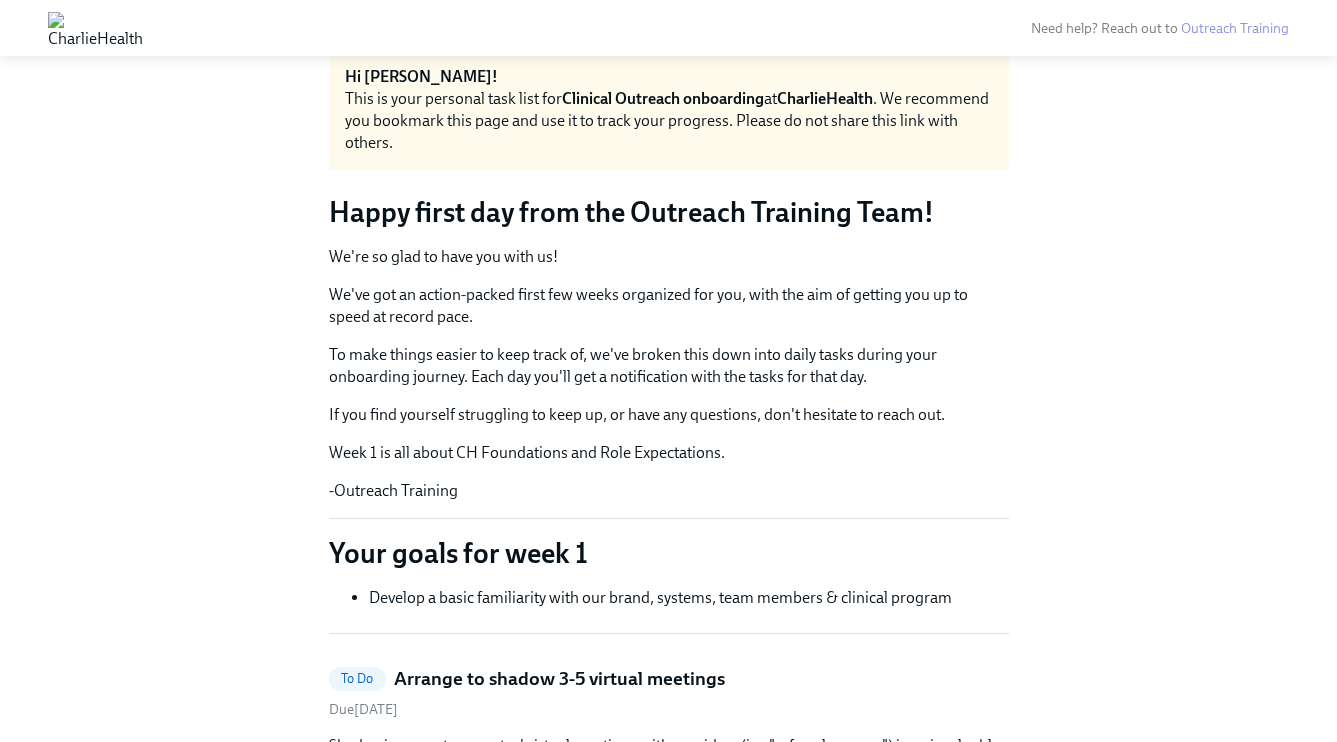 scroll, scrollTop: 0, scrollLeft: 0, axis: both 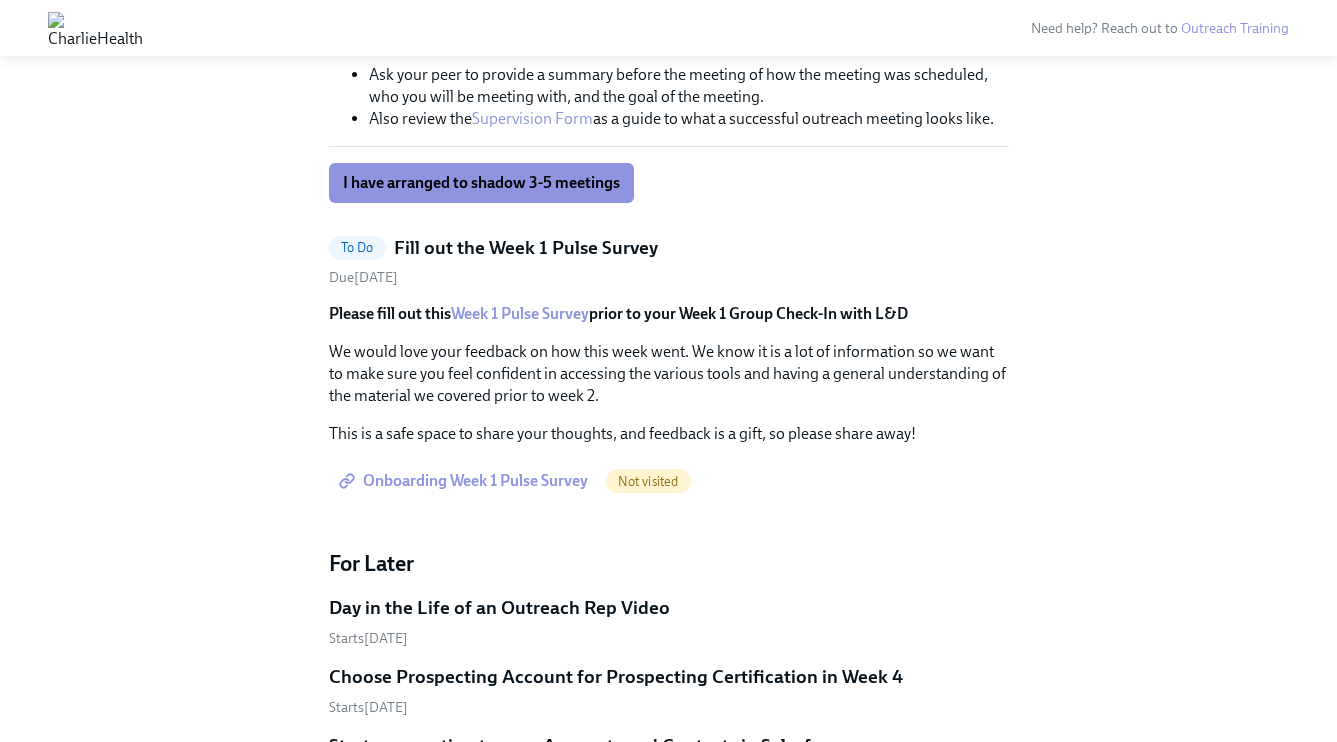 click on "Week 1 Pulse Survey" at bounding box center [520, 313] 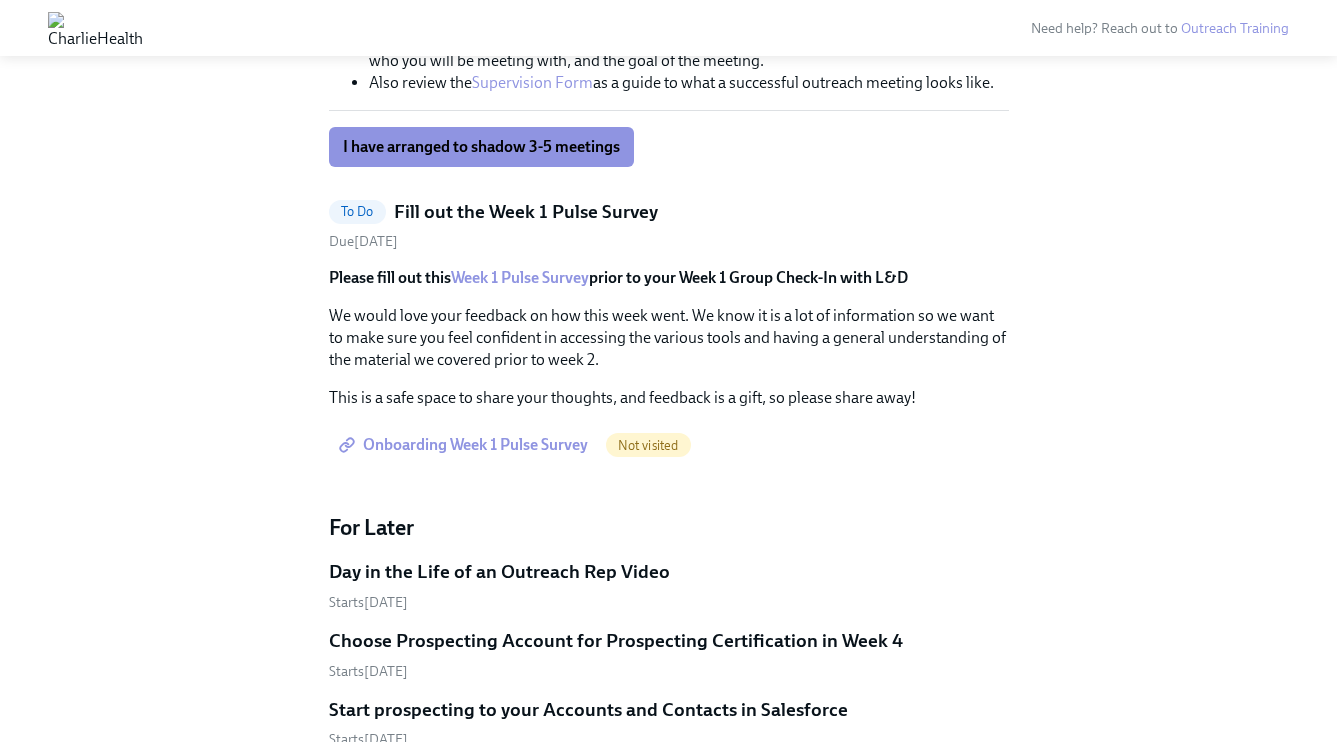 scroll, scrollTop: 1123, scrollLeft: 0, axis: vertical 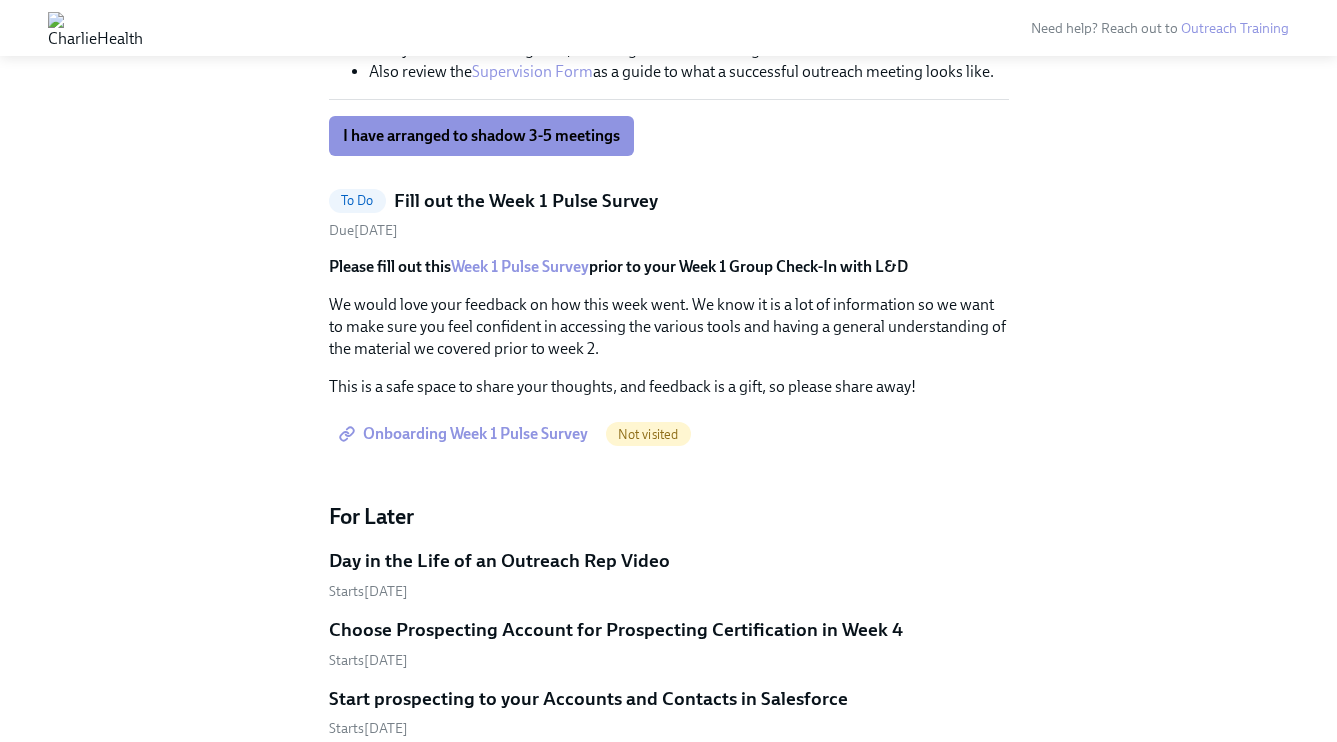 click on "Onboarding Week 1 Pulse Survey" at bounding box center [465, 434] 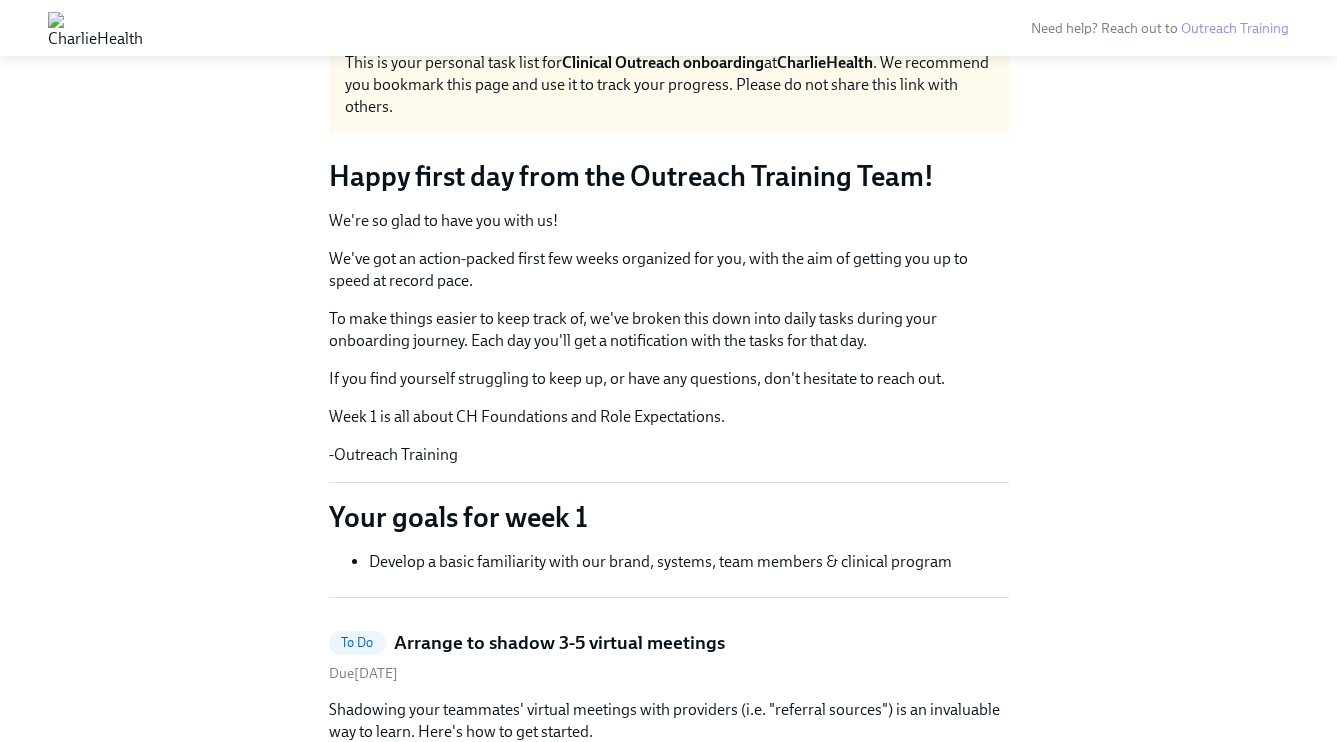 scroll, scrollTop: 0, scrollLeft: 0, axis: both 